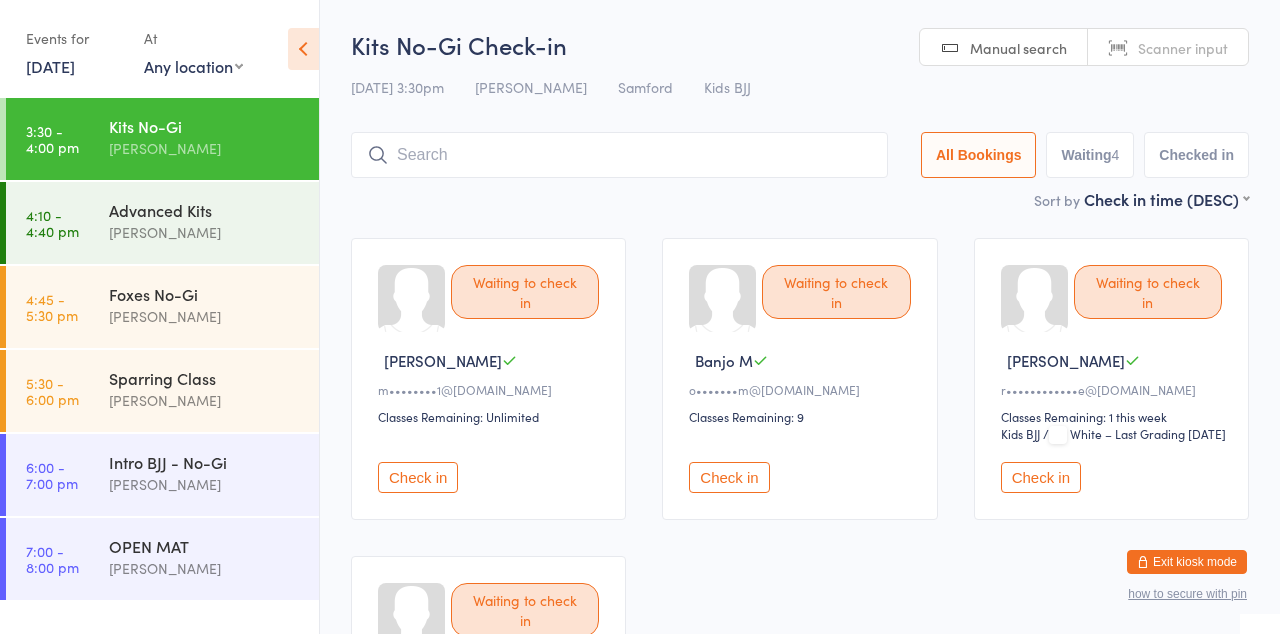scroll, scrollTop: 264, scrollLeft: 0, axis: vertical 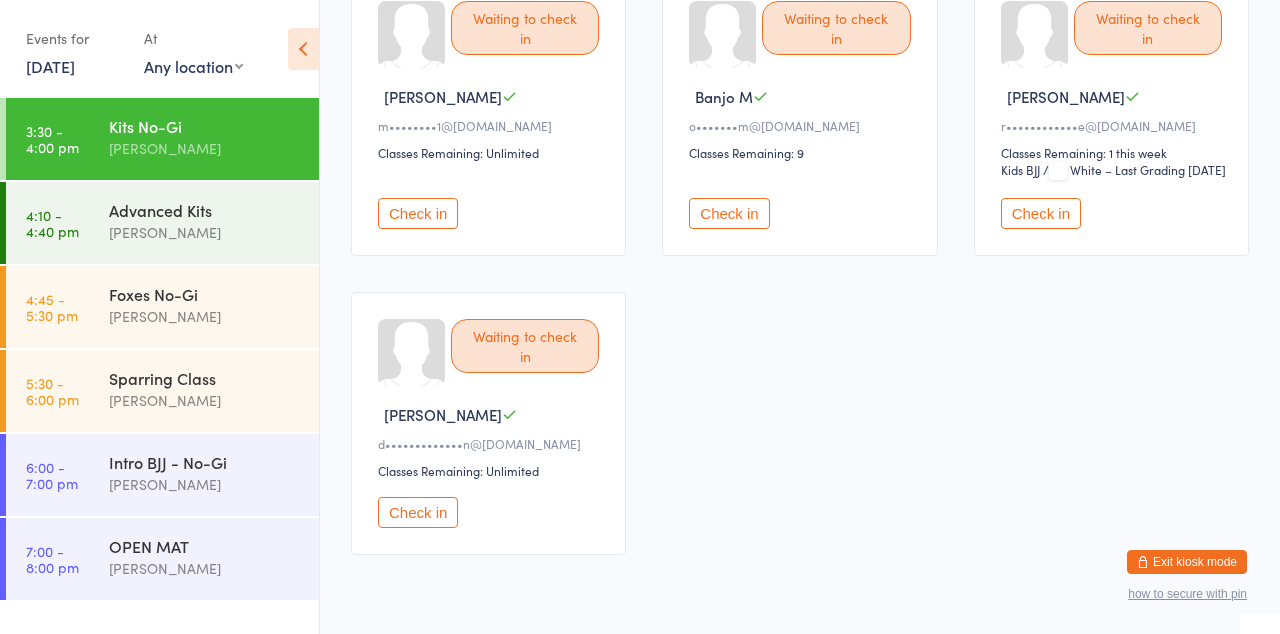 click on "Check in" at bounding box center [1041, 213] 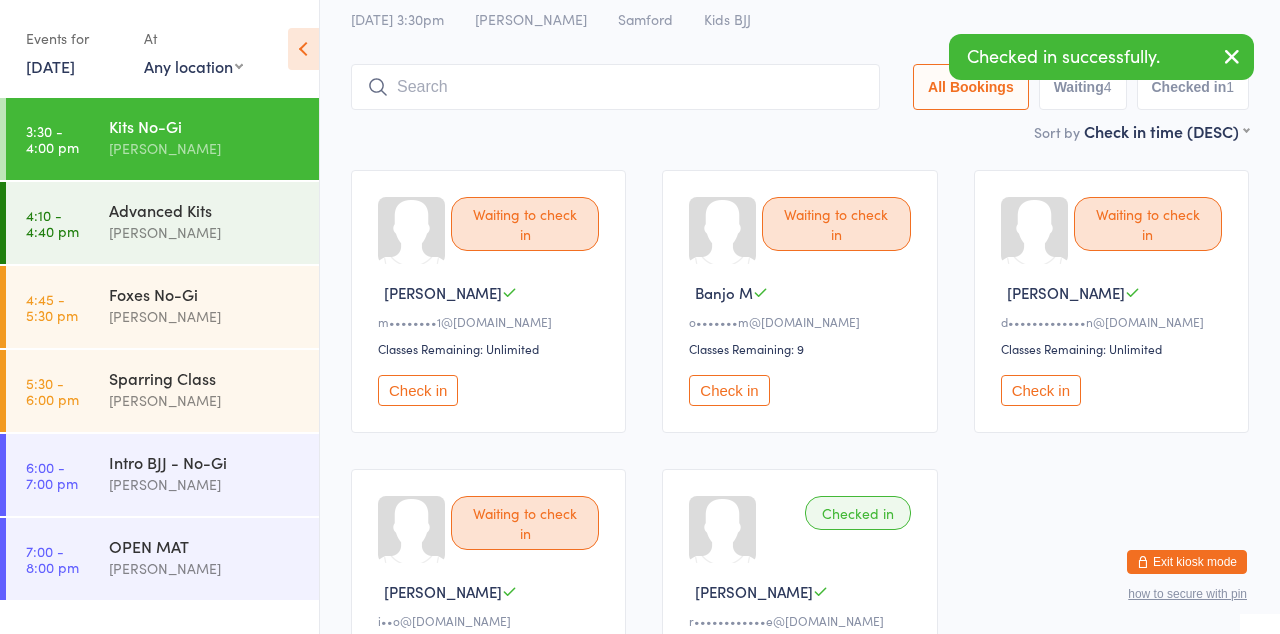 scroll, scrollTop: 70, scrollLeft: 0, axis: vertical 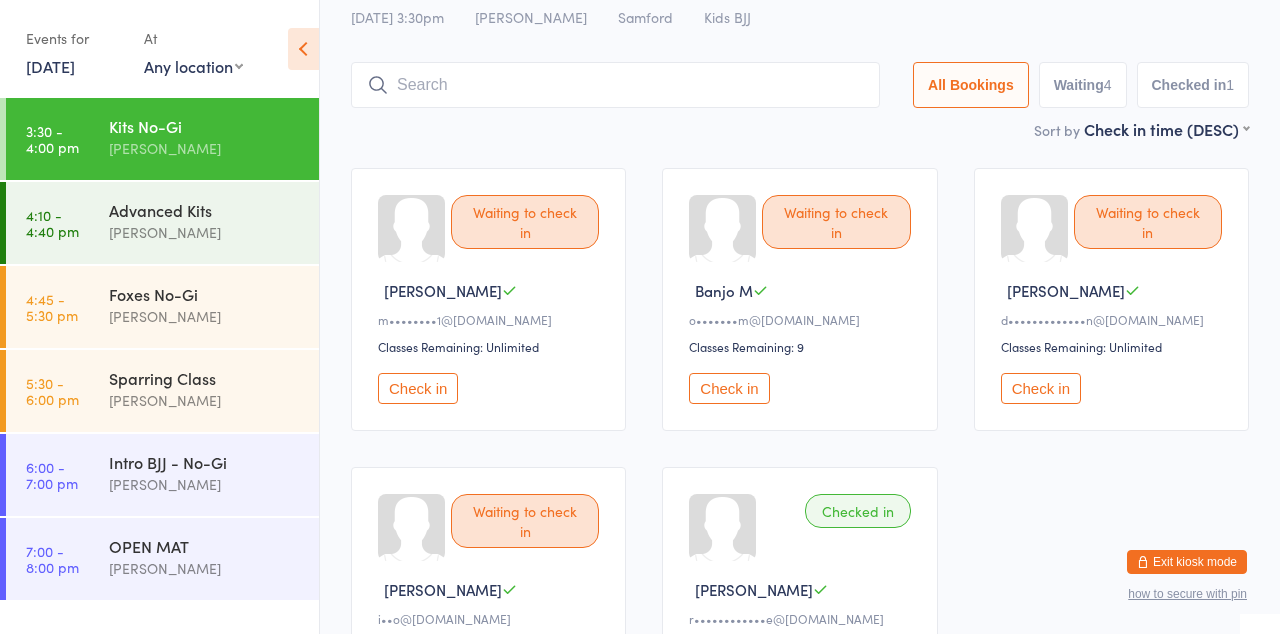 click on "Check in" at bounding box center [729, 388] 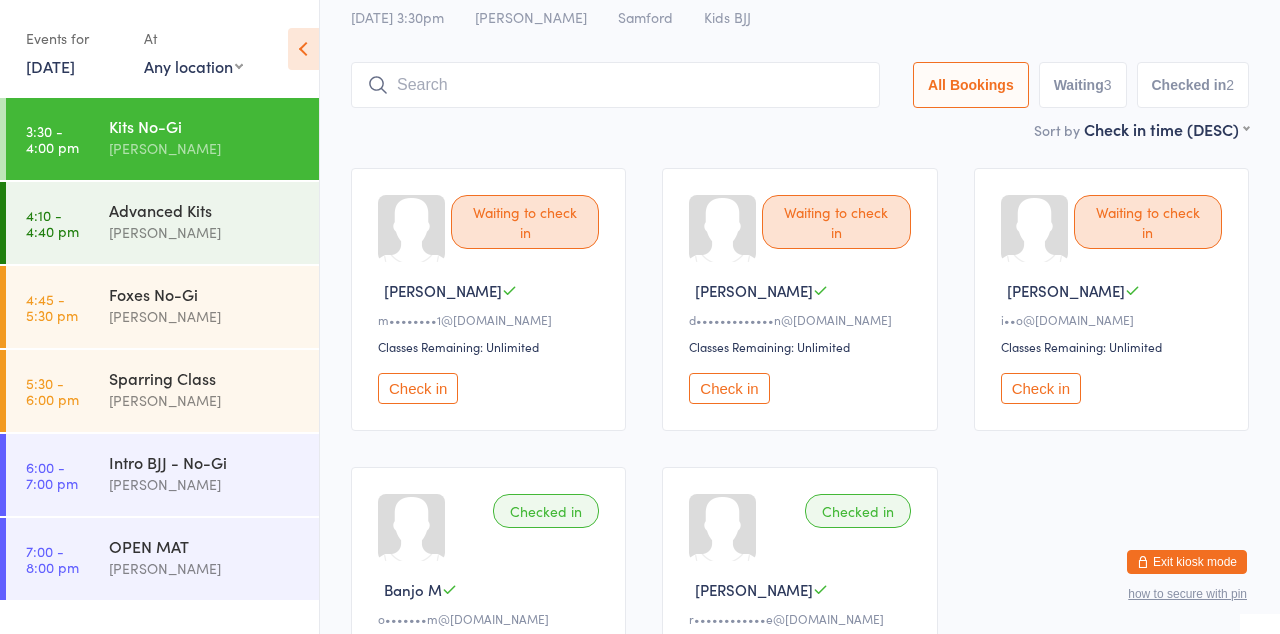 click at bounding box center (615, 85) 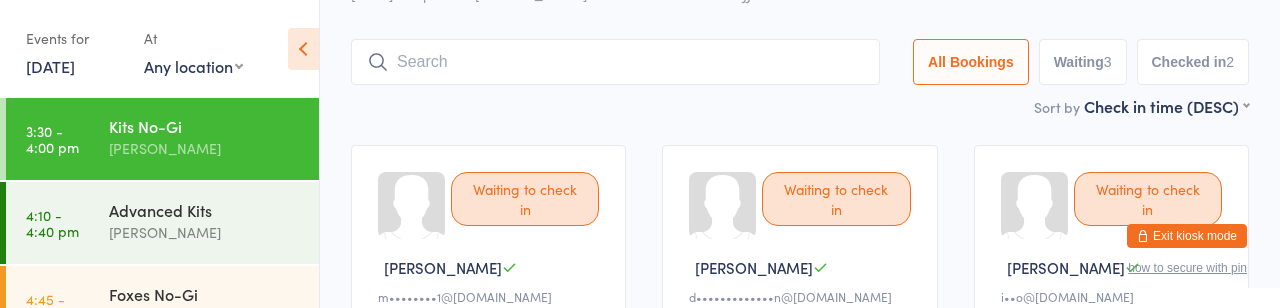scroll, scrollTop: 146, scrollLeft: 0, axis: vertical 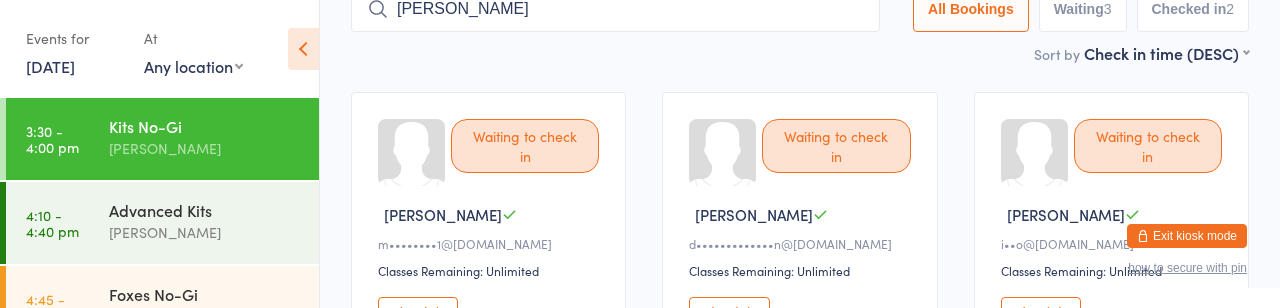 type on "[PERSON_NAME]" 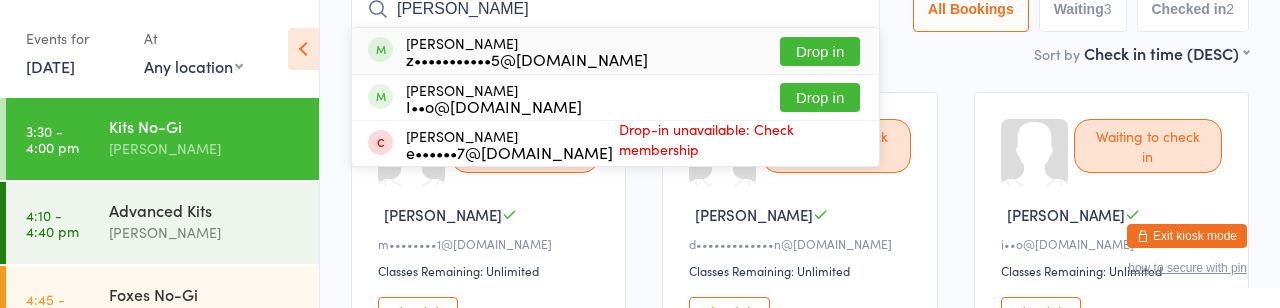 click on "[PERSON_NAME]" at bounding box center [615, 9] 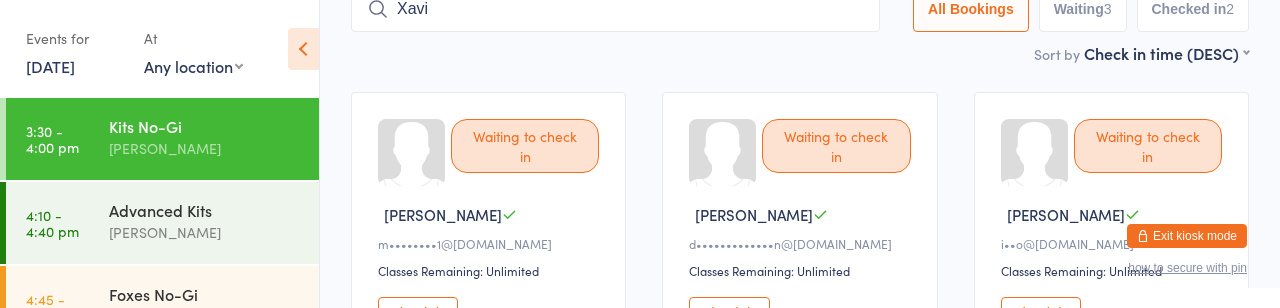 type on "Xavi" 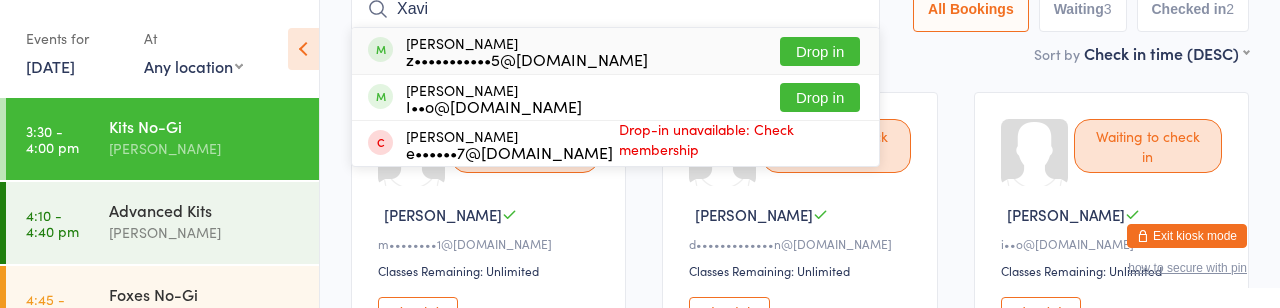 click on "z•••••••••••5@[DOMAIN_NAME]" at bounding box center (527, 59) 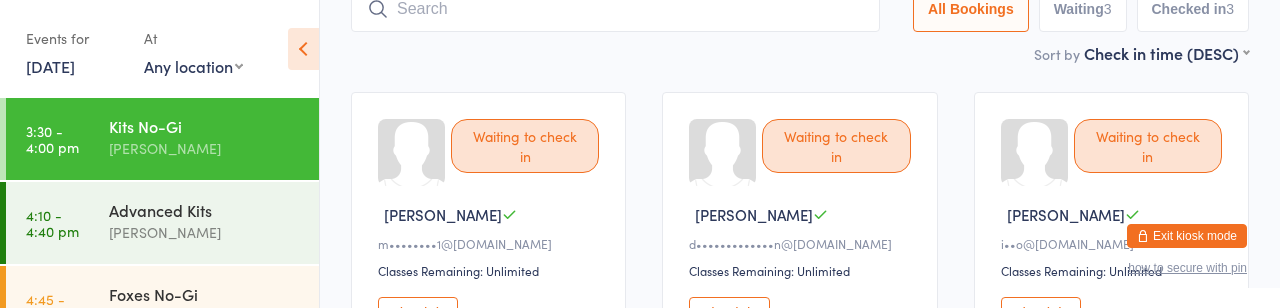 click on "Advanced Kits" at bounding box center (205, 210) 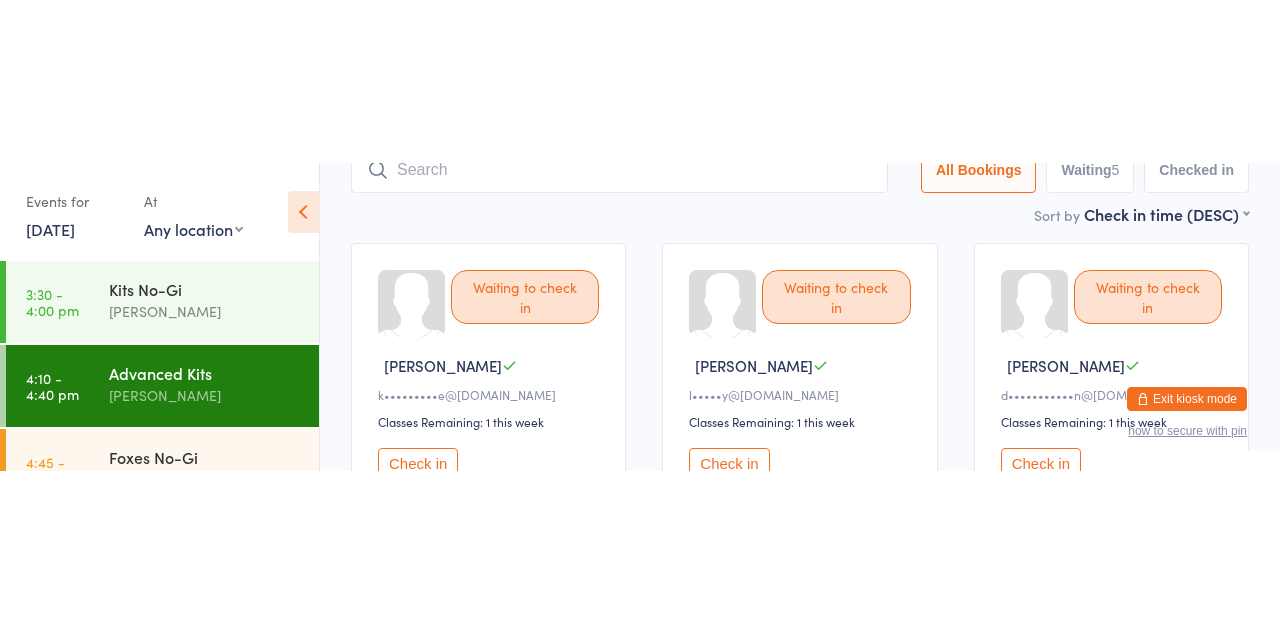 scroll, scrollTop: 158, scrollLeft: 0, axis: vertical 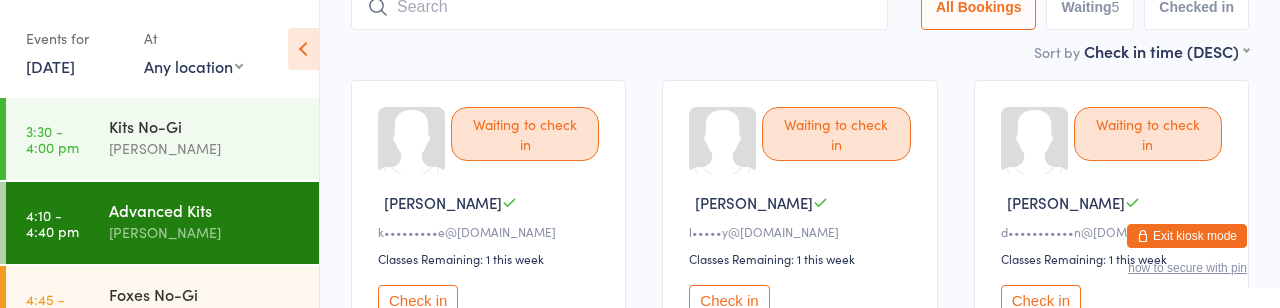 click on "Check in" at bounding box center [729, 300] 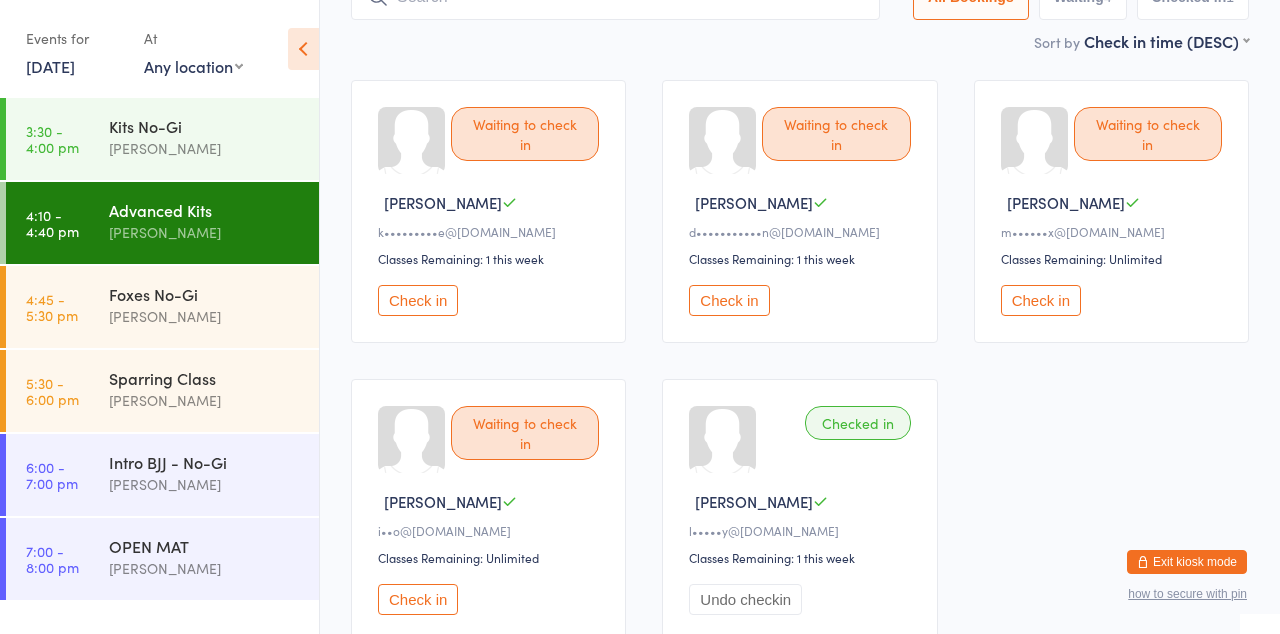 click on "Check in" at bounding box center (418, 300) 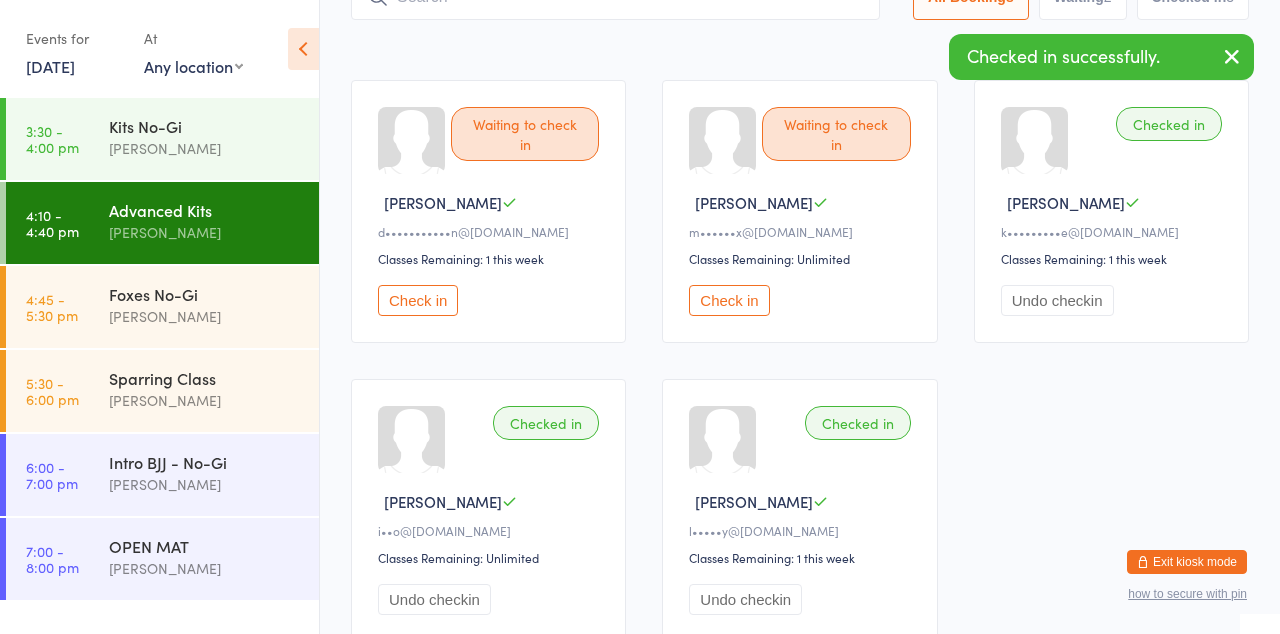 click on "[PERSON_NAME]" at bounding box center [205, 316] 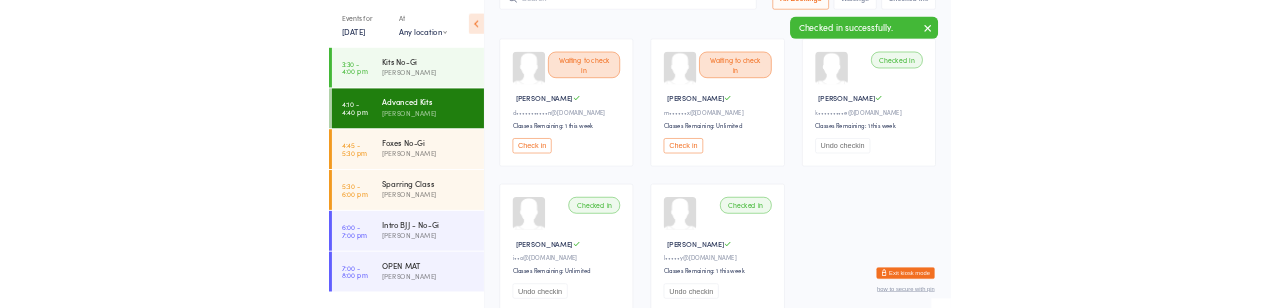 scroll, scrollTop: 0, scrollLeft: 0, axis: both 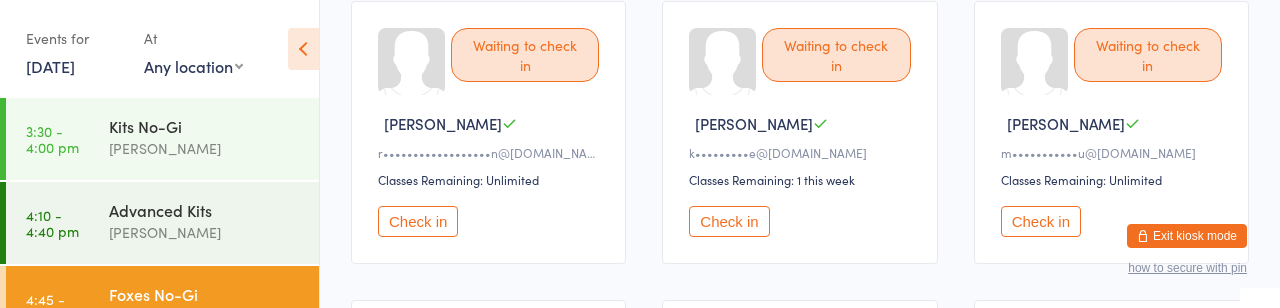 click on "Check in" at bounding box center [729, 221] 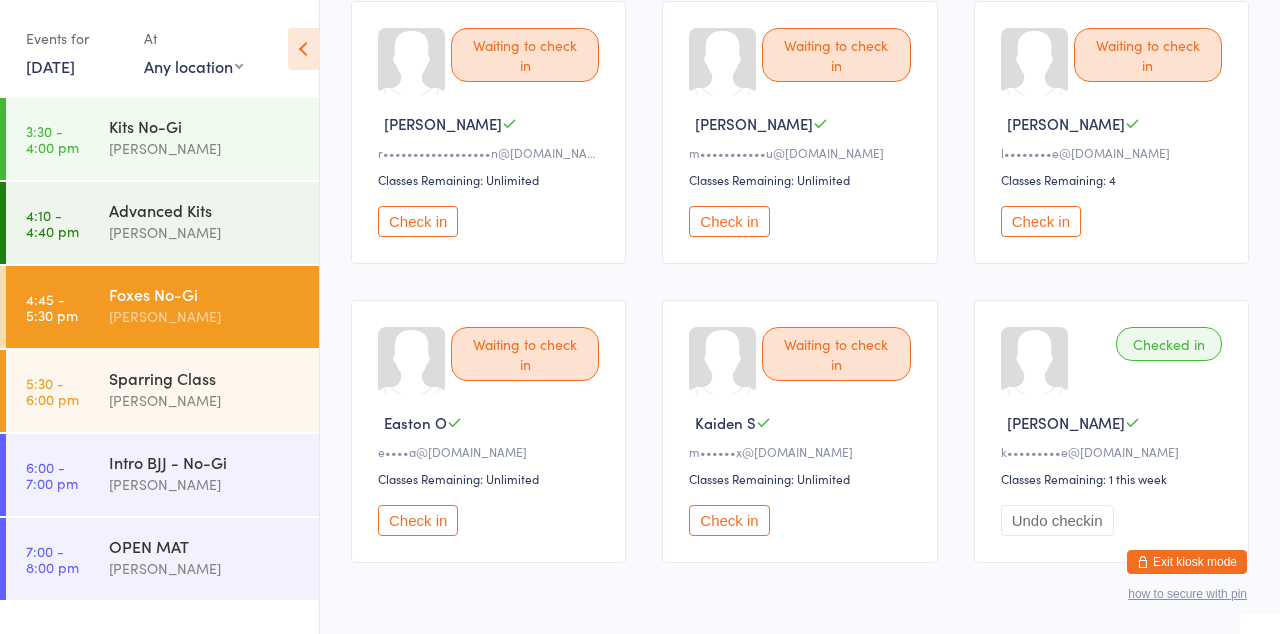 click on "[PERSON_NAME]" at bounding box center [205, 232] 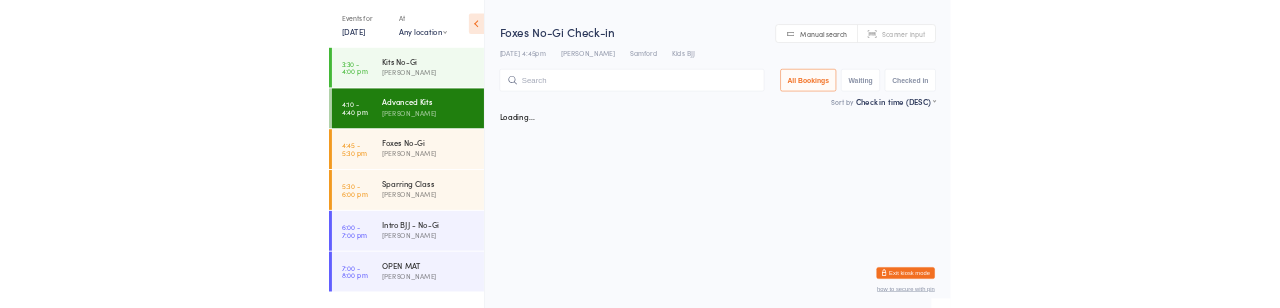 scroll, scrollTop: 0, scrollLeft: 0, axis: both 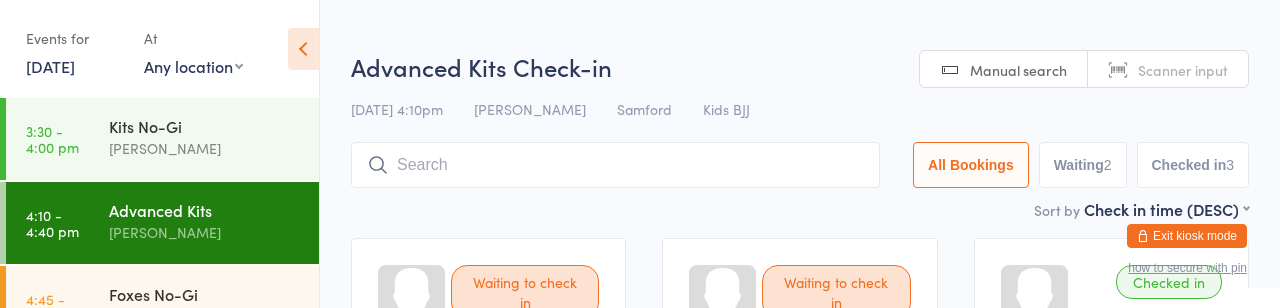 click at bounding box center (615, 165) 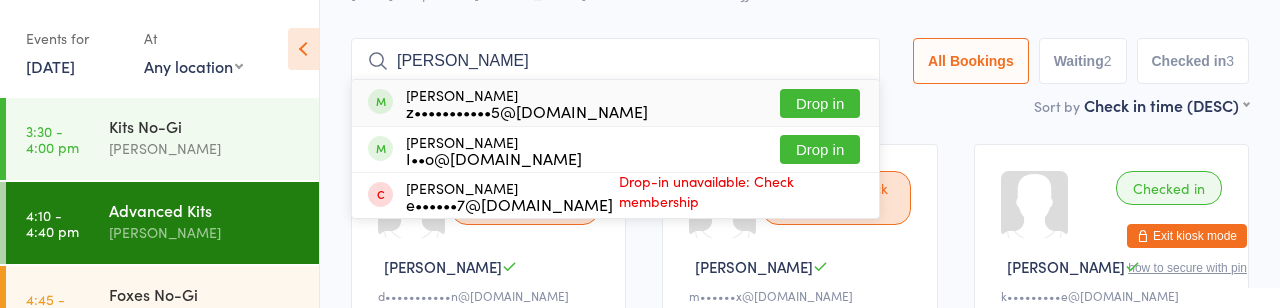 scroll, scrollTop: 93, scrollLeft: 0, axis: vertical 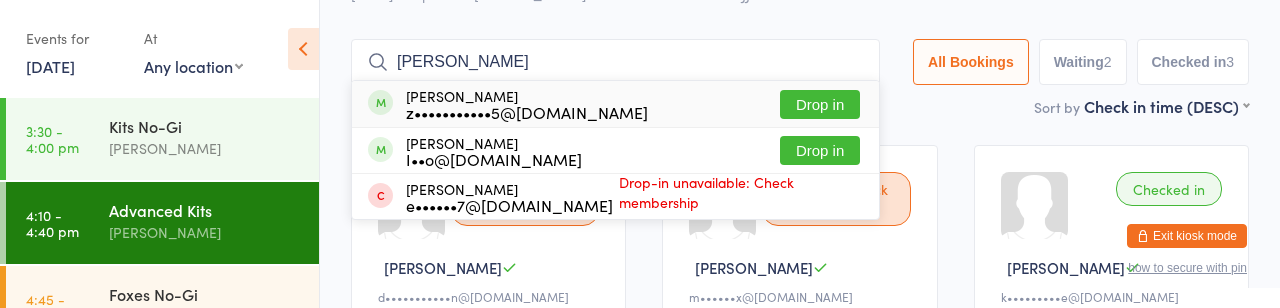 type on "[PERSON_NAME]" 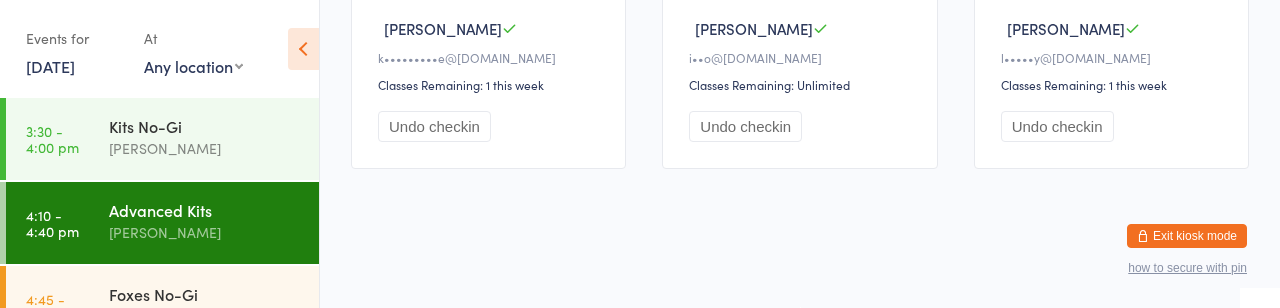 scroll, scrollTop: 673, scrollLeft: 0, axis: vertical 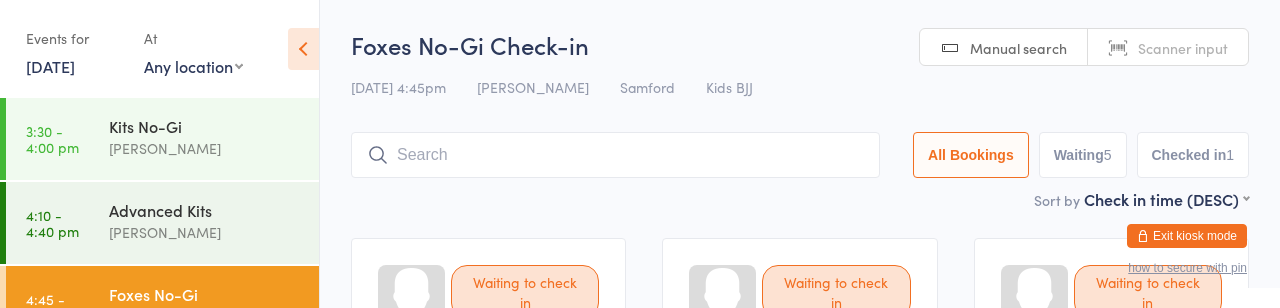 click at bounding box center [615, 155] 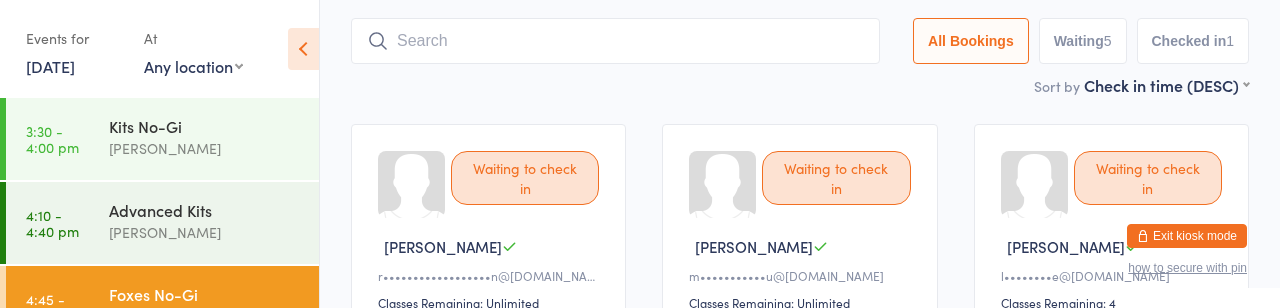 scroll, scrollTop: 146, scrollLeft: 0, axis: vertical 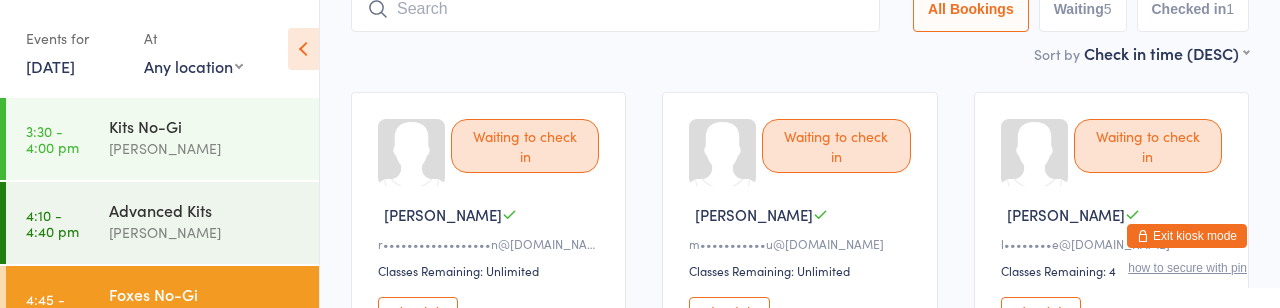 click at bounding box center (615, 9) 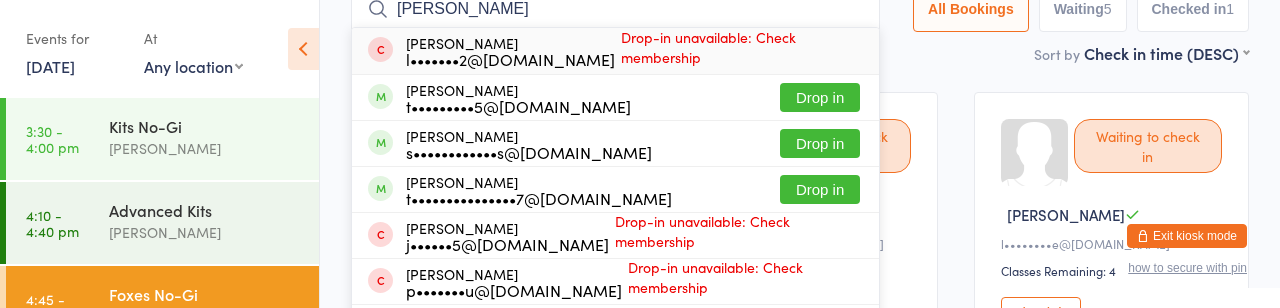 type on "[PERSON_NAME]" 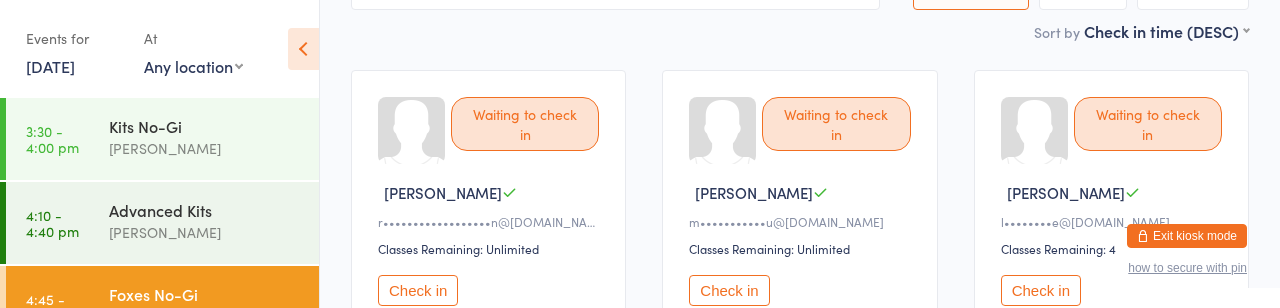scroll, scrollTop: 0, scrollLeft: 0, axis: both 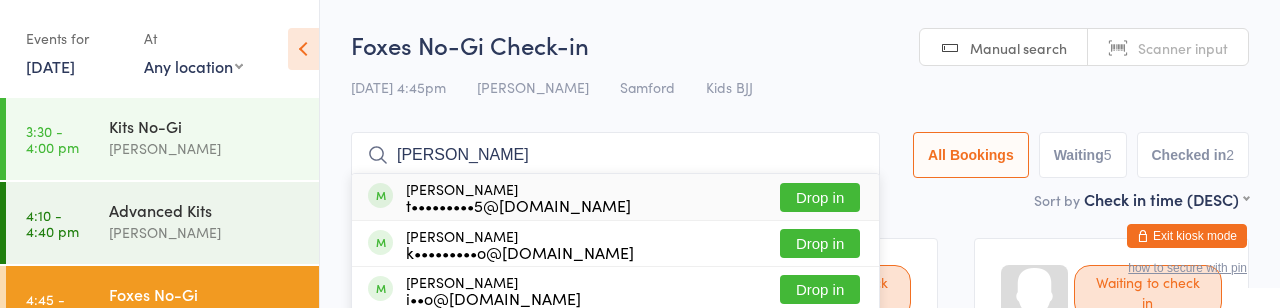 type on "[PERSON_NAME]" 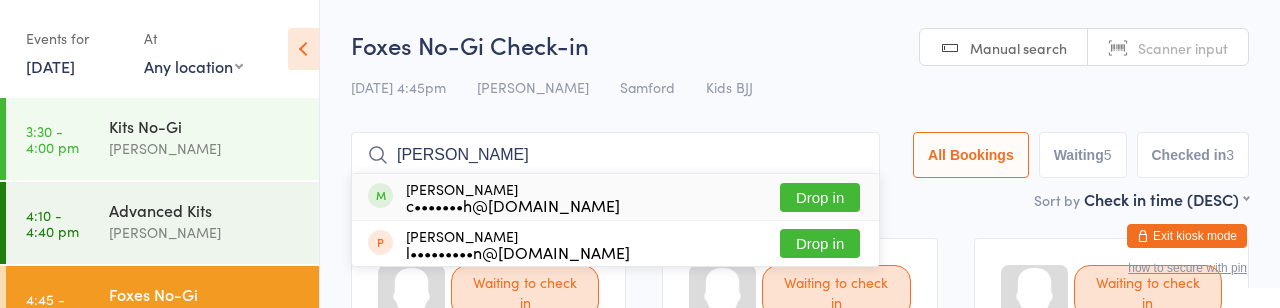 type on "[PERSON_NAME]" 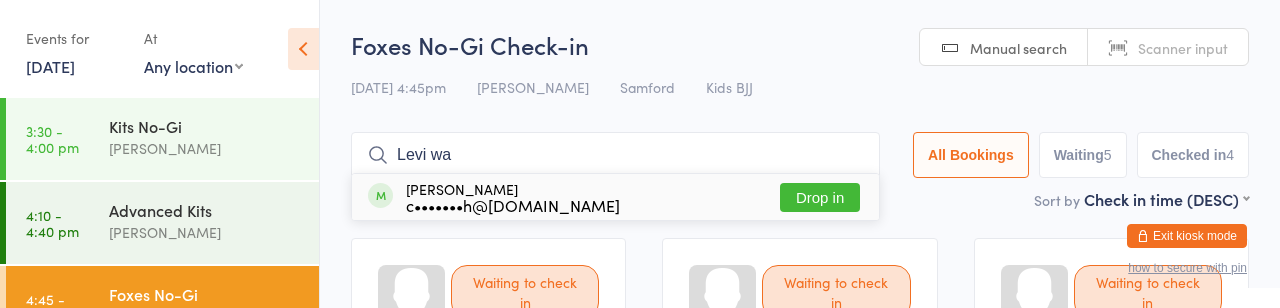 type on "Levi wa" 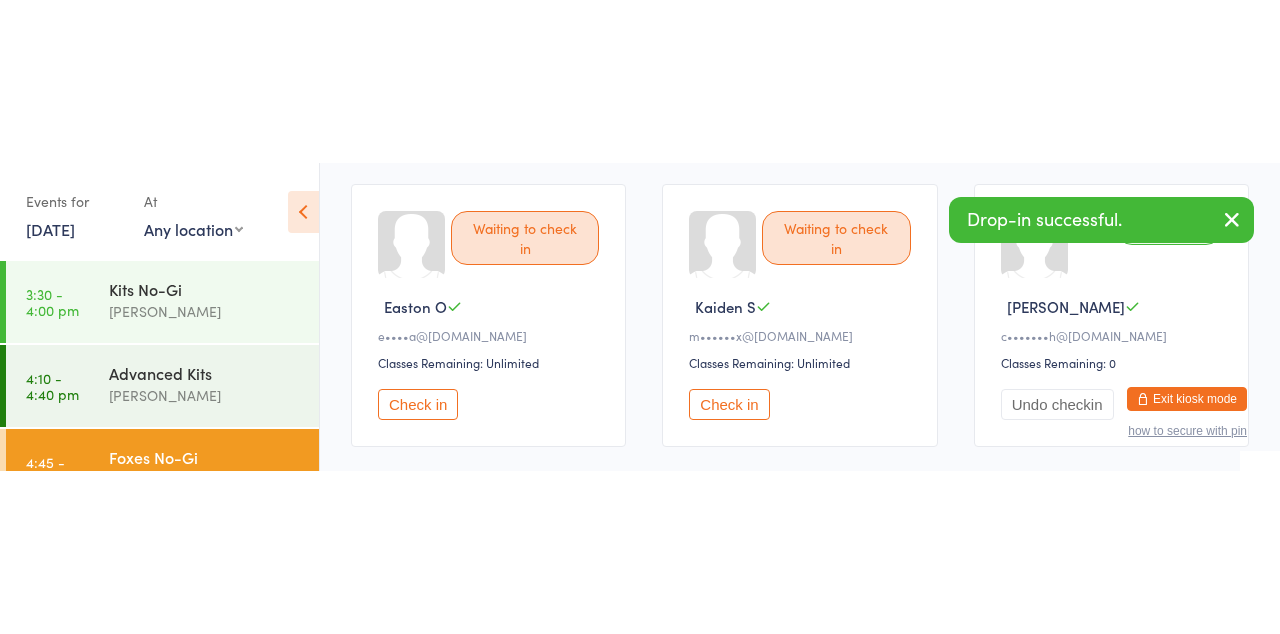 scroll, scrollTop: 517, scrollLeft: 0, axis: vertical 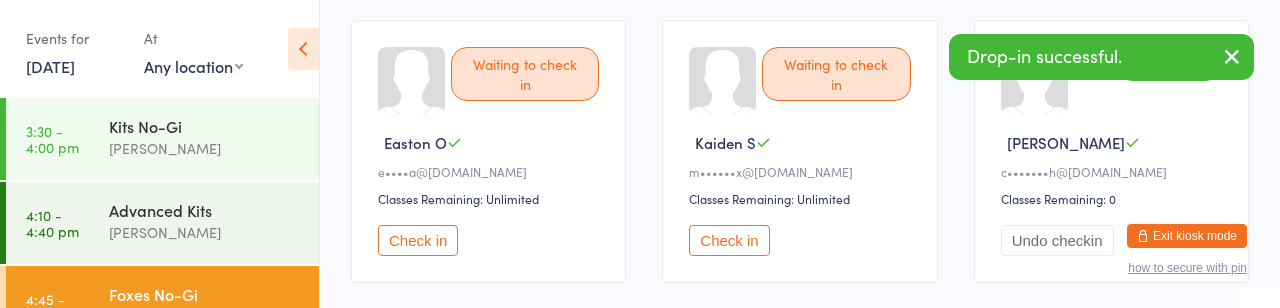 click on "Check in" at bounding box center (729, 240) 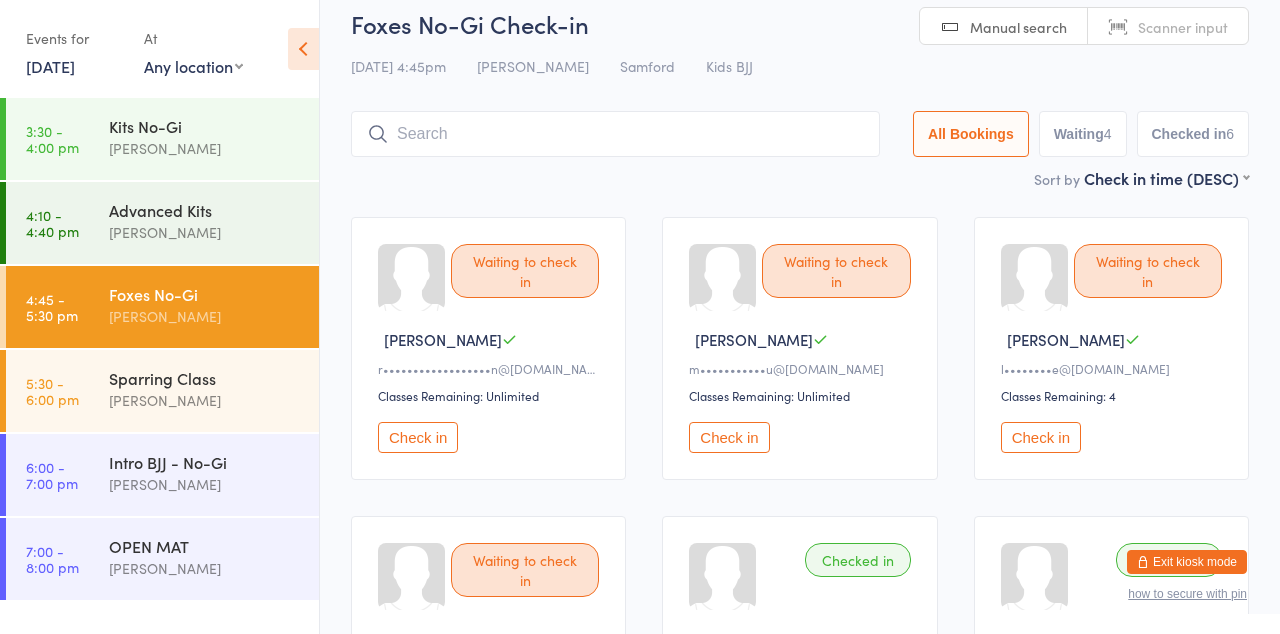 scroll, scrollTop: 0, scrollLeft: 0, axis: both 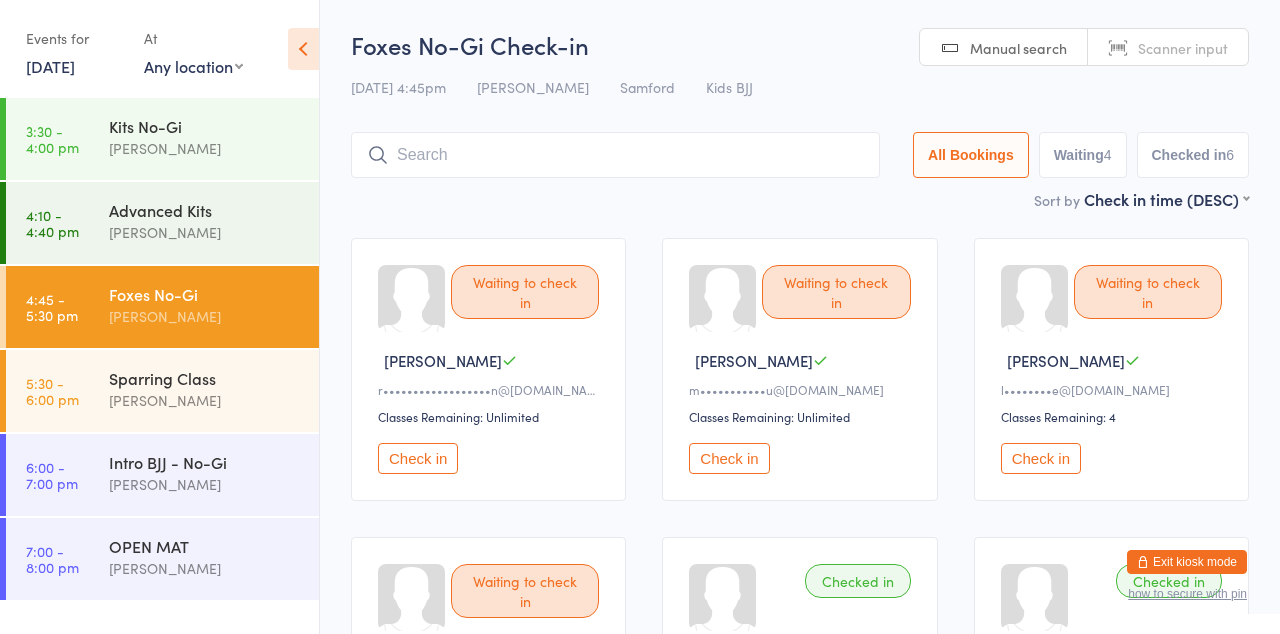 click at bounding box center (615, 155) 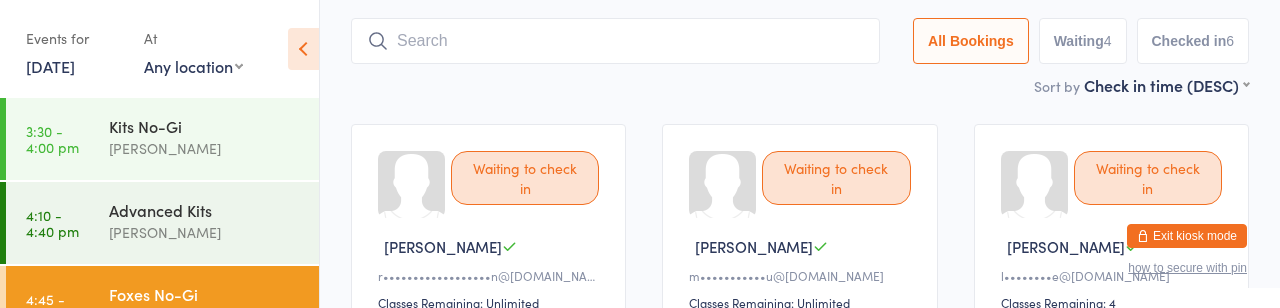 scroll, scrollTop: 146, scrollLeft: 0, axis: vertical 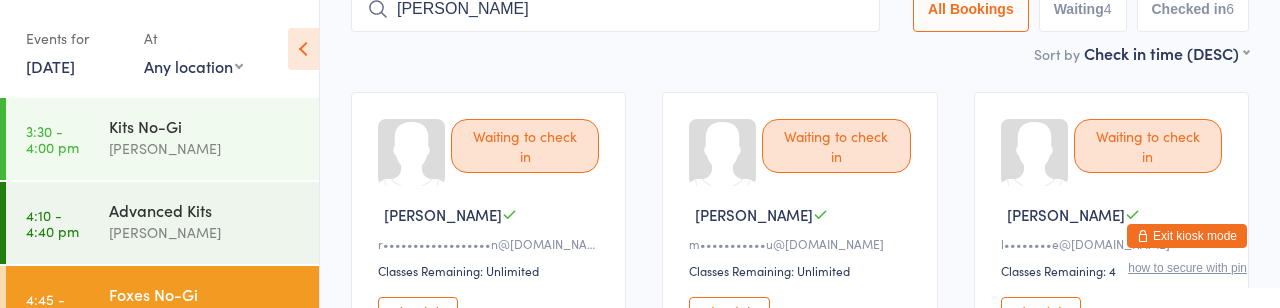 type on "[PERSON_NAME]" 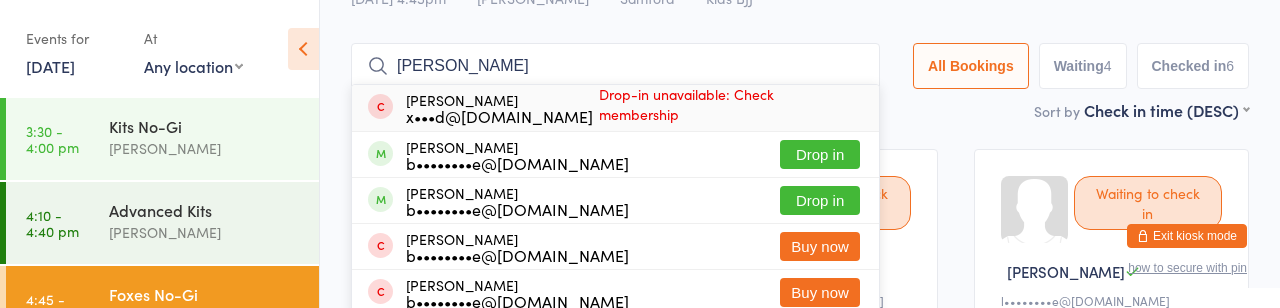 scroll, scrollTop: 86, scrollLeft: 0, axis: vertical 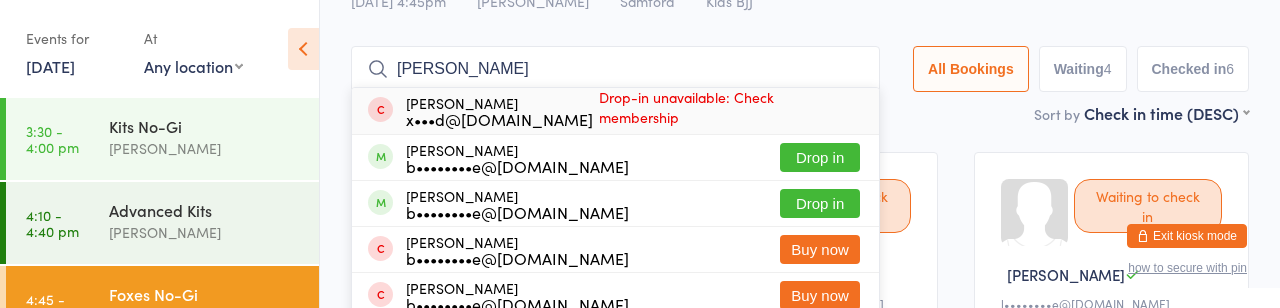 click on "Drop in" at bounding box center [820, 157] 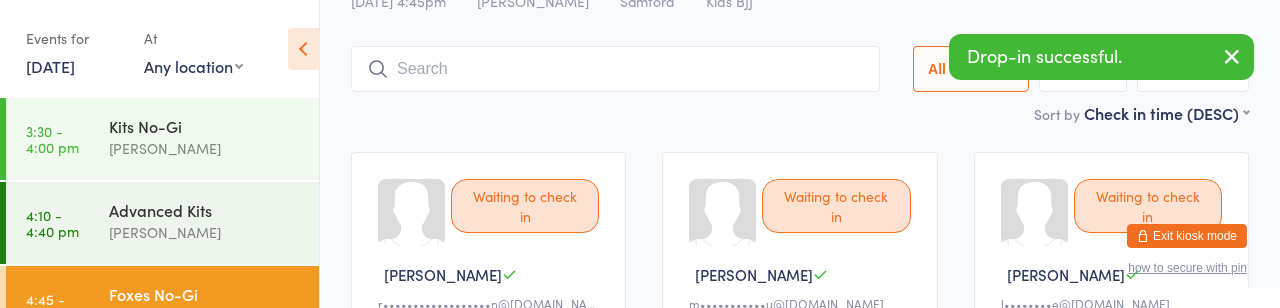 click at bounding box center (615, 69) 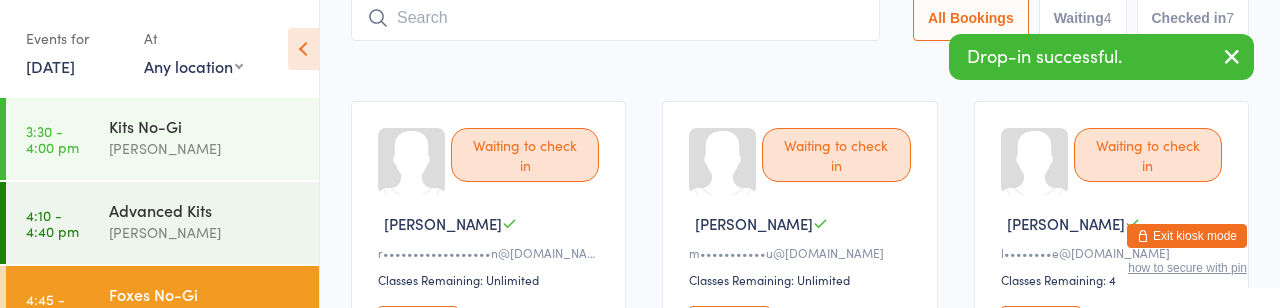 scroll, scrollTop: 146, scrollLeft: 0, axis: vertical 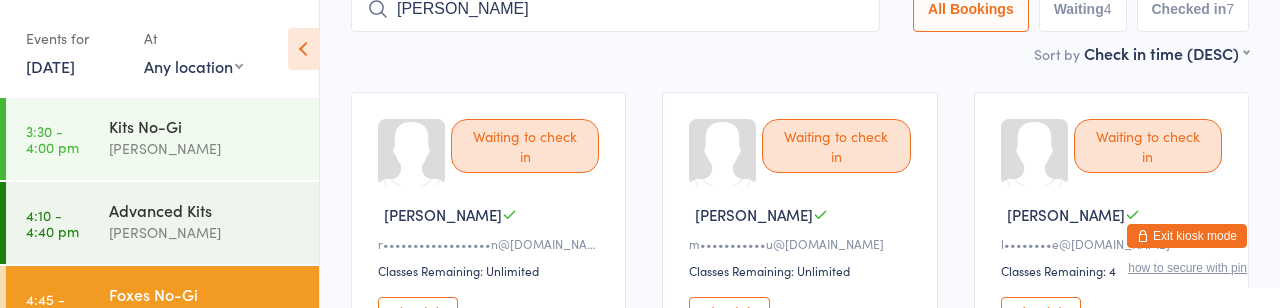 type on "[PERSON_NAME]" 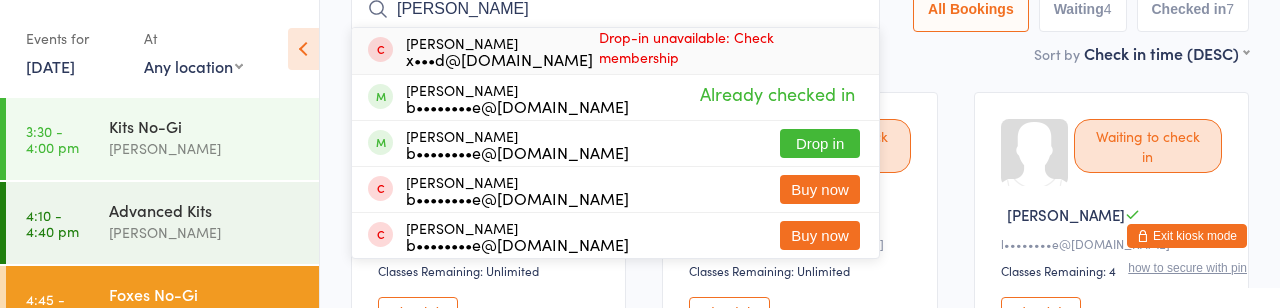 click on "Drop in" at bounding box center [820, 143] 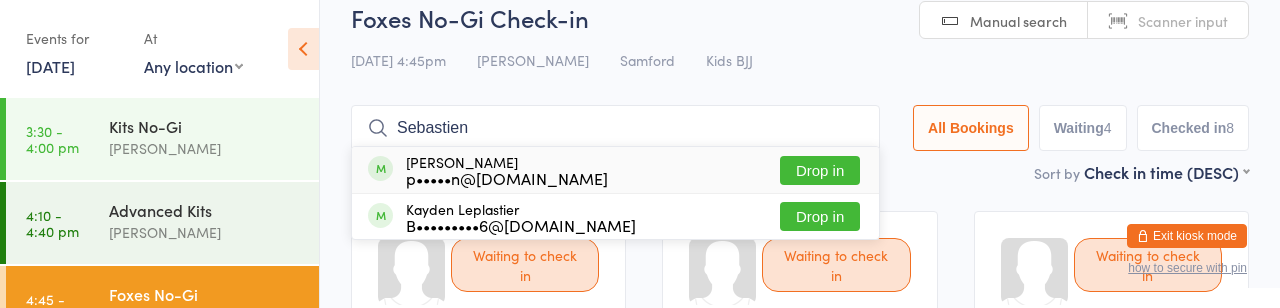 scroll, scrollTop: 0, scrollLeft: 0, axis: both 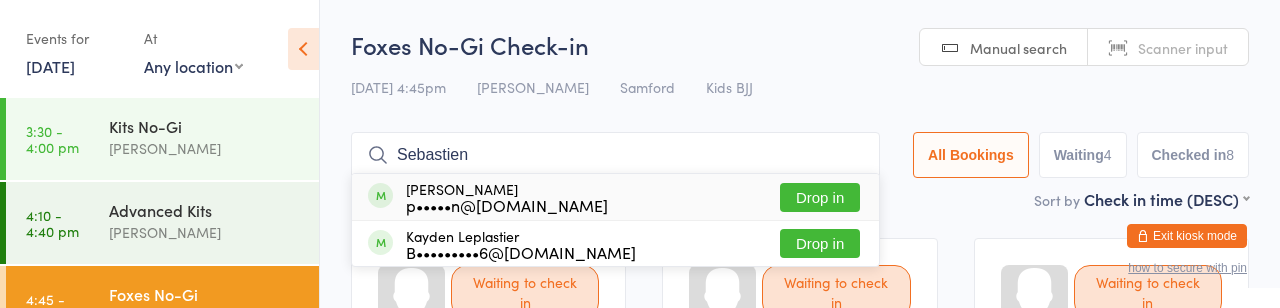 type on "Sebastien" 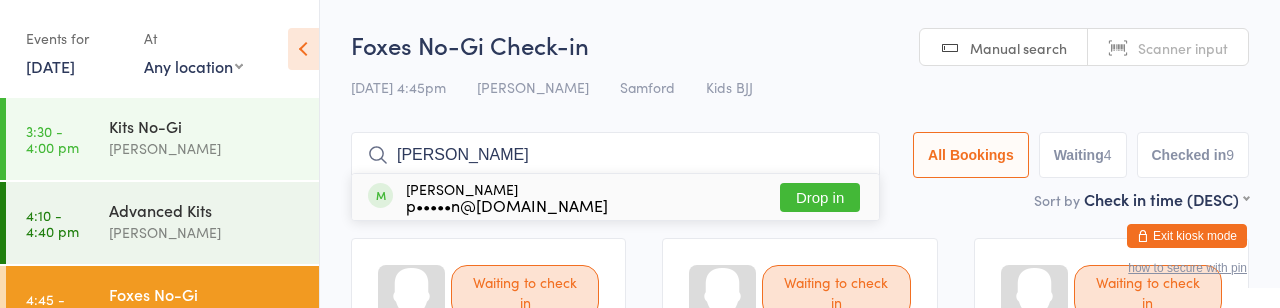 type on "[PERSON_NAME]" 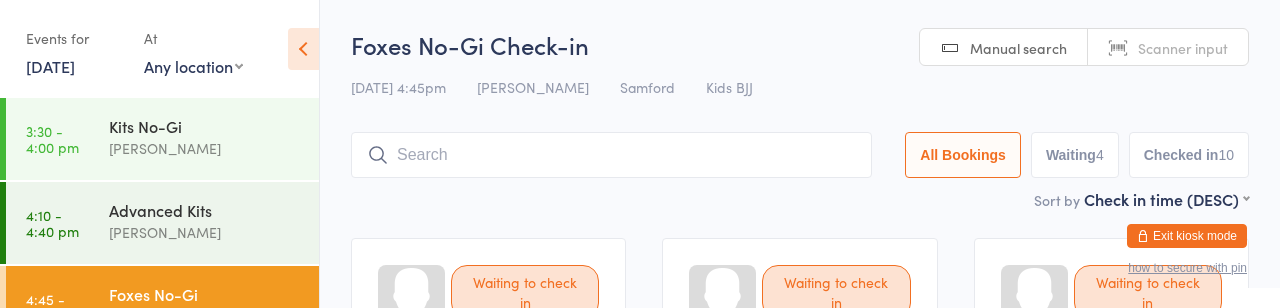 click on "Kits No-Gi" at bounding box center (205, 126) 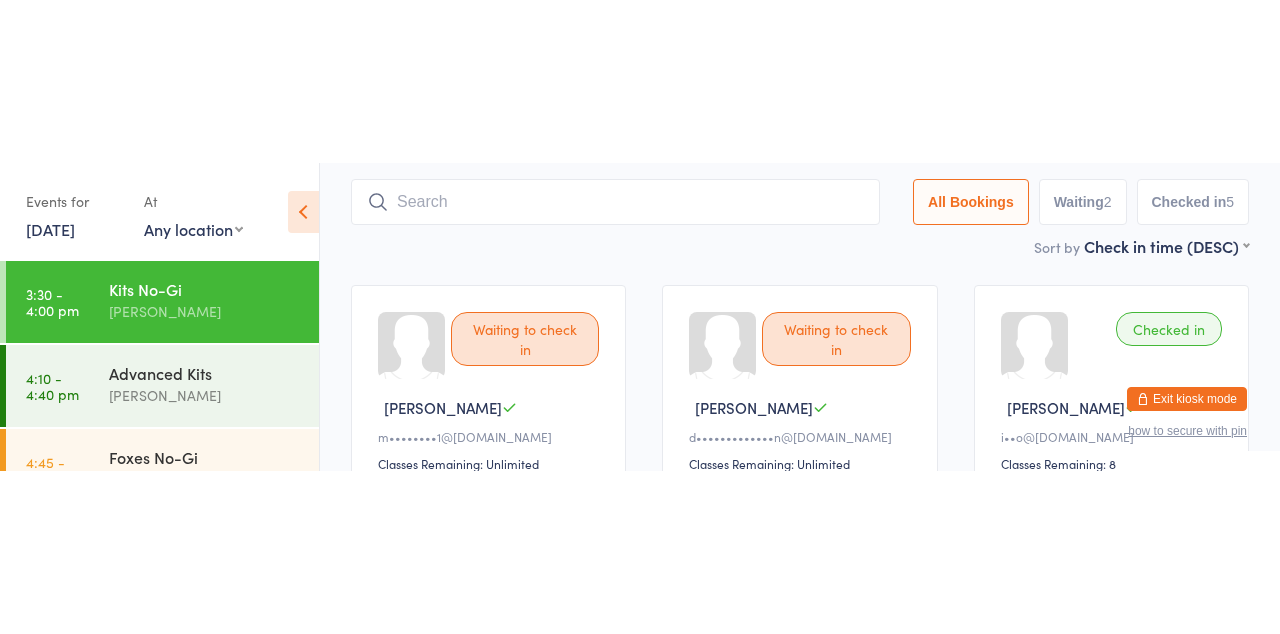 scroll, scrollTop: 0, scrollLeft: 0, axis: both 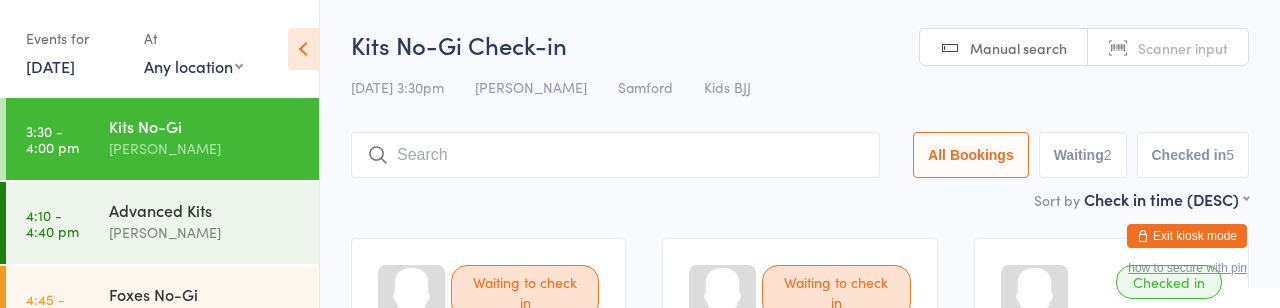 click on "Checked in  5" at bounding box center (1193, 155) 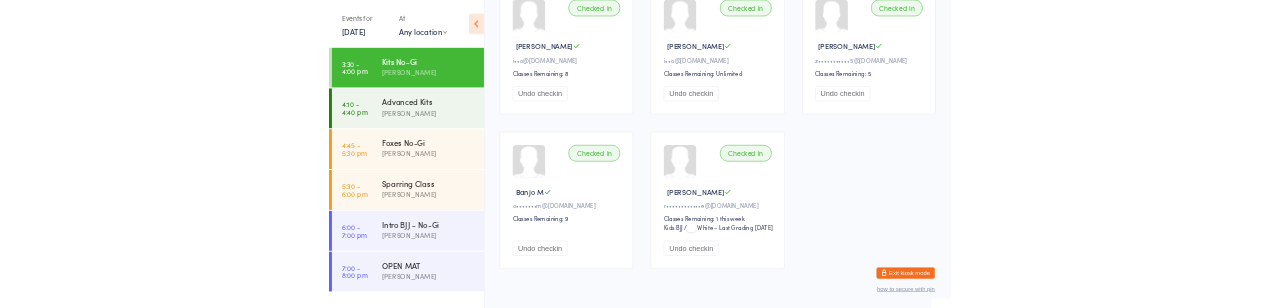 scroll, scrollTop: 0, scrollLeft: 0, axis: both 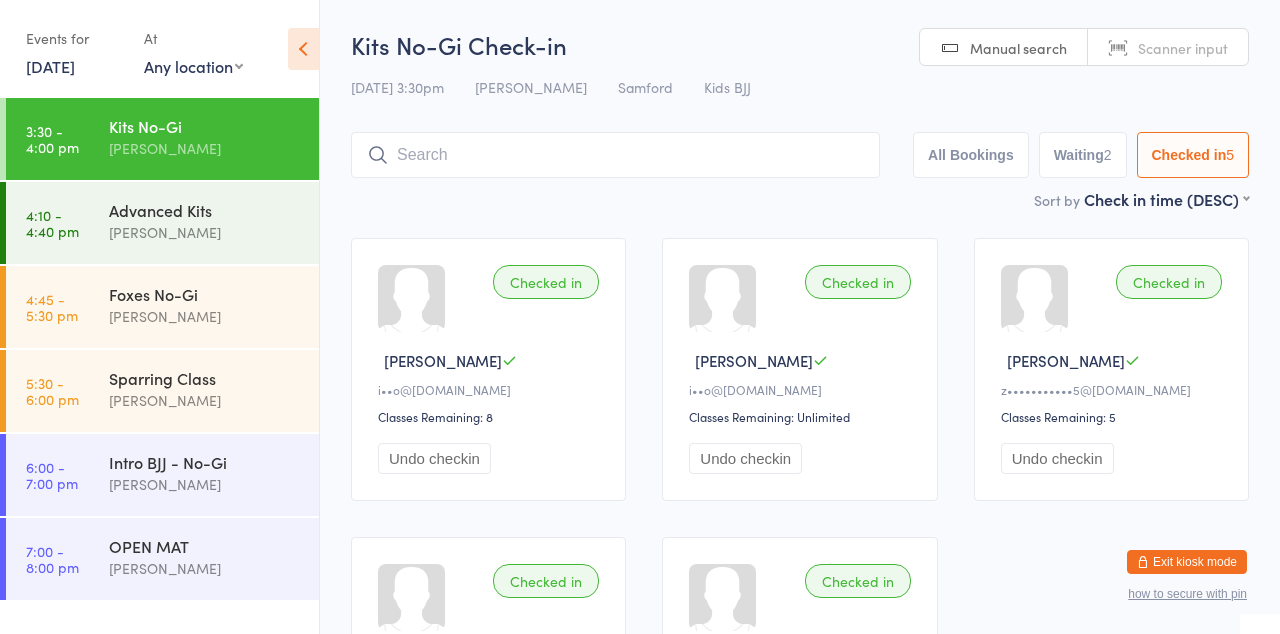click on "Advanced Kits" at bounding box center (205, 210) 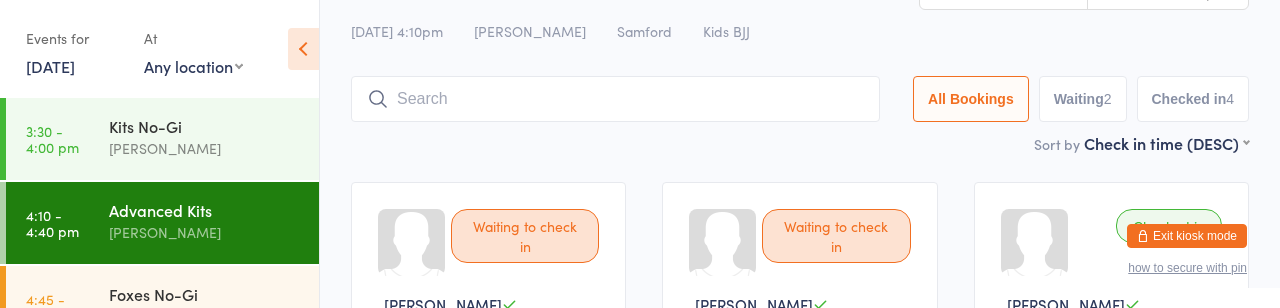 scroll, scrollTop: 0, scrollLeft: 0, axis: both 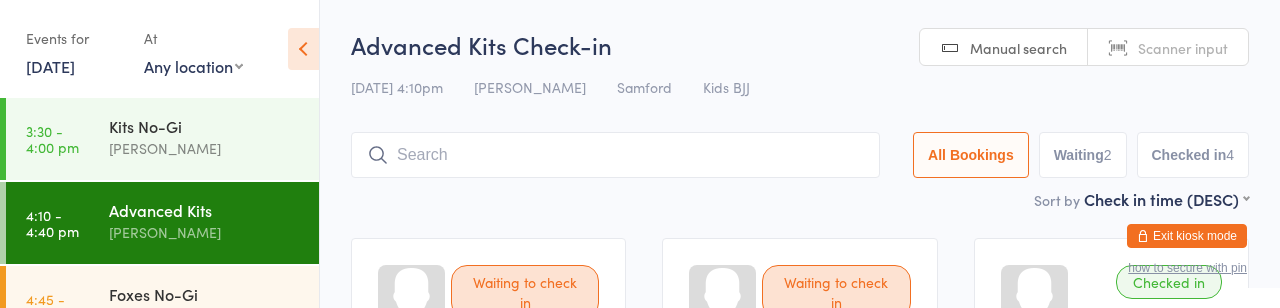 click on "Kits No-Gi" at bounding box center [205, 126] 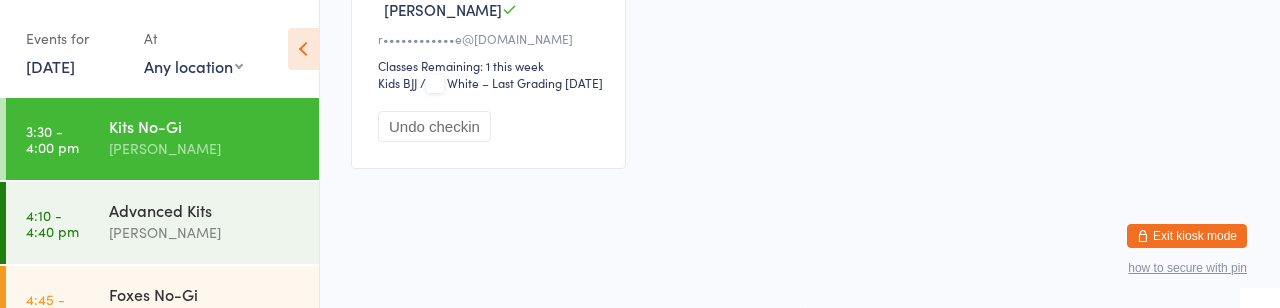 scroll, scrollTop: 1026, scrollLeft: 0, axis: vertical 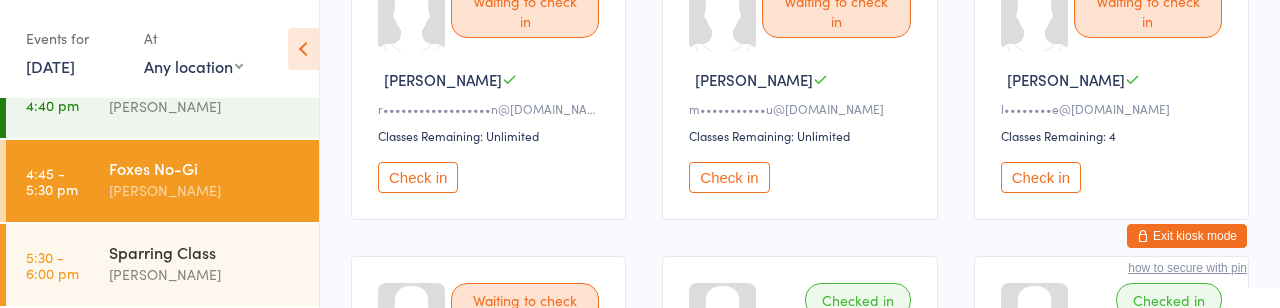 click on "Check in" at bounding box center (1041, 177) 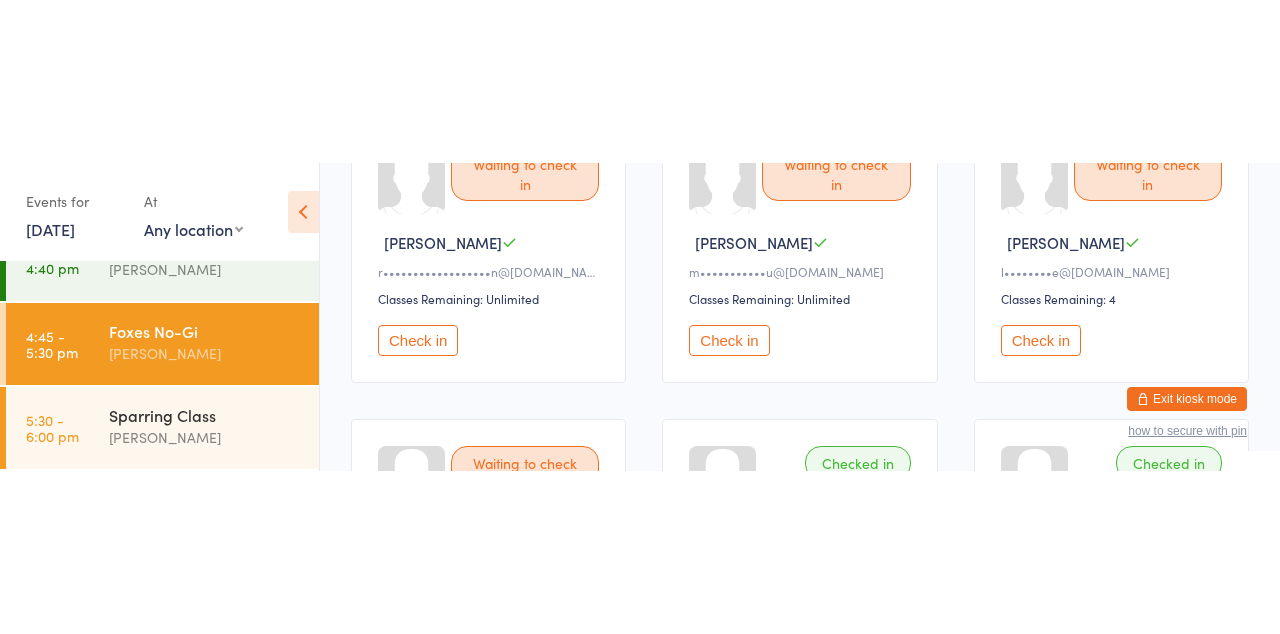 scroll, scrollTop: 0, scrollLeft: 0, axis: both 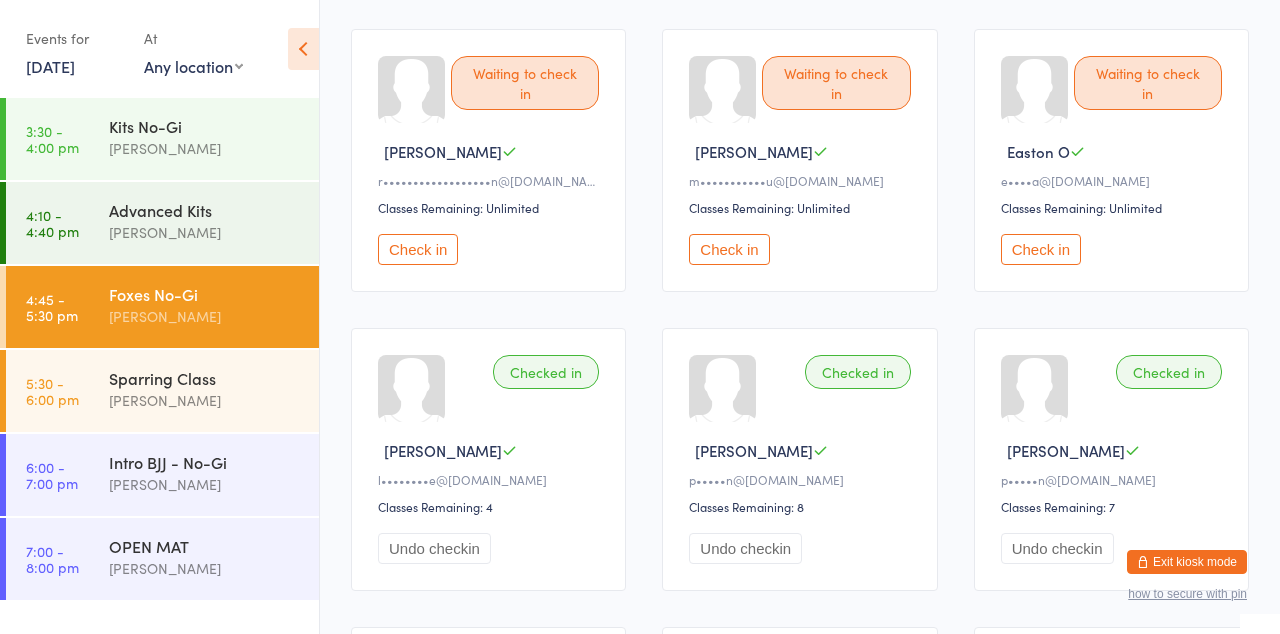 click on "Check in" at bounding box center (1041, 249) 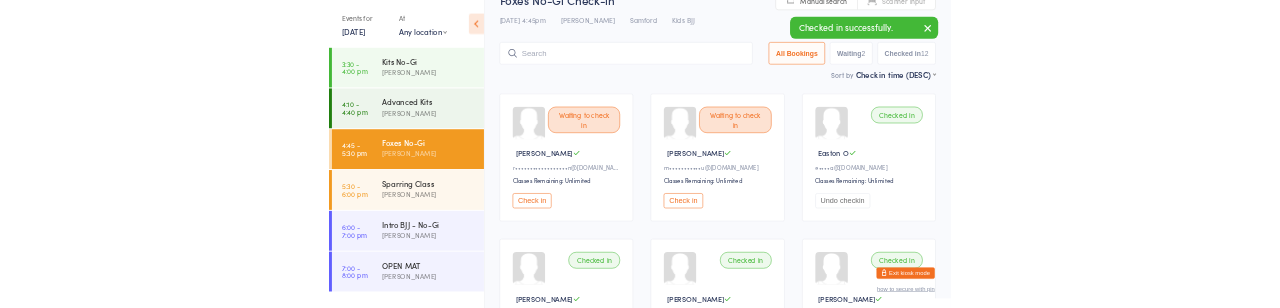 scroll, scrollTop: 0, scrollLeft: 0, axis: both 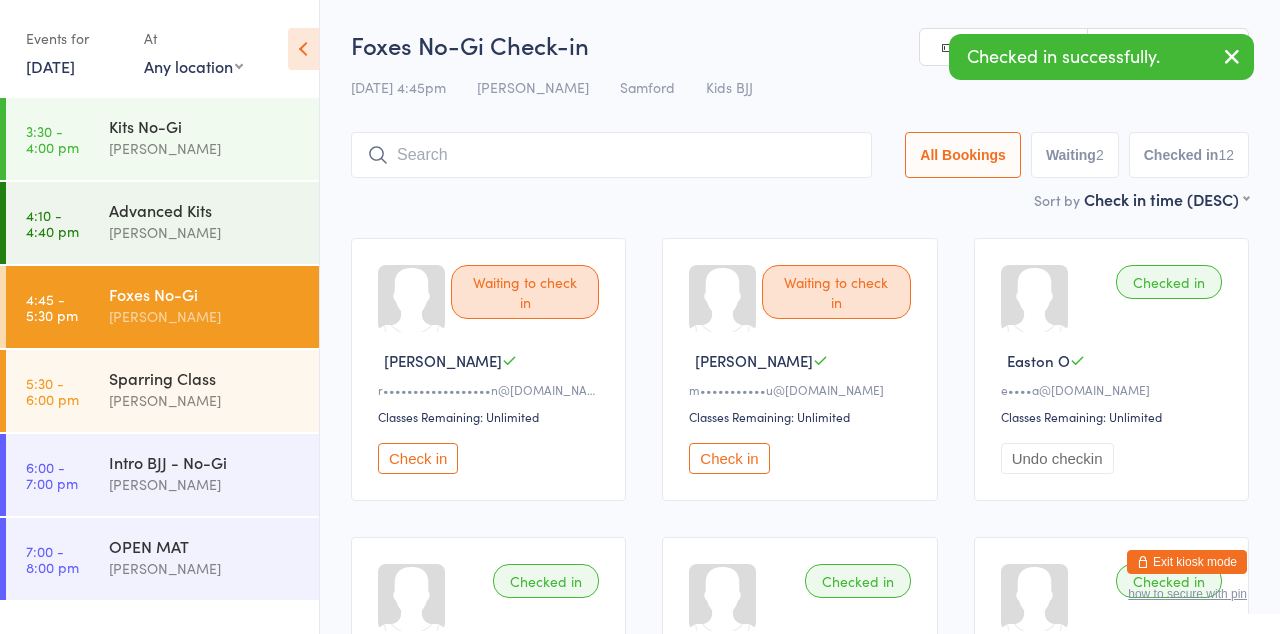 click at bounding box center [611, 155] 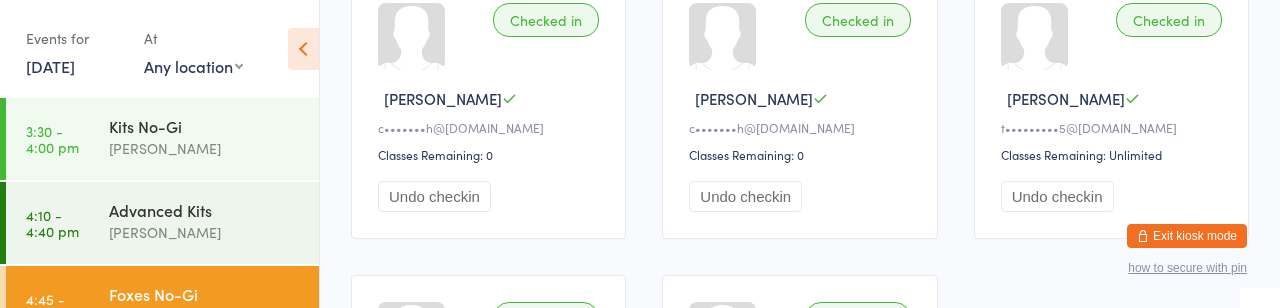 scroll, scrollTop: 1156, scrollLeft: 0, axis: vertical 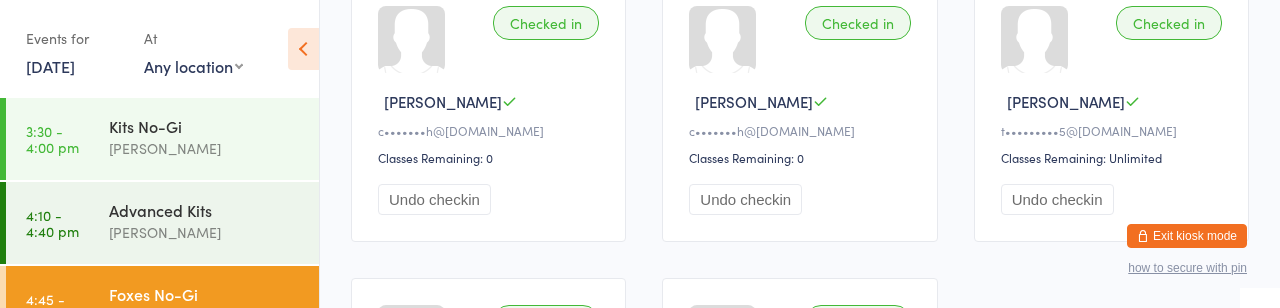 type on "Londyn" 